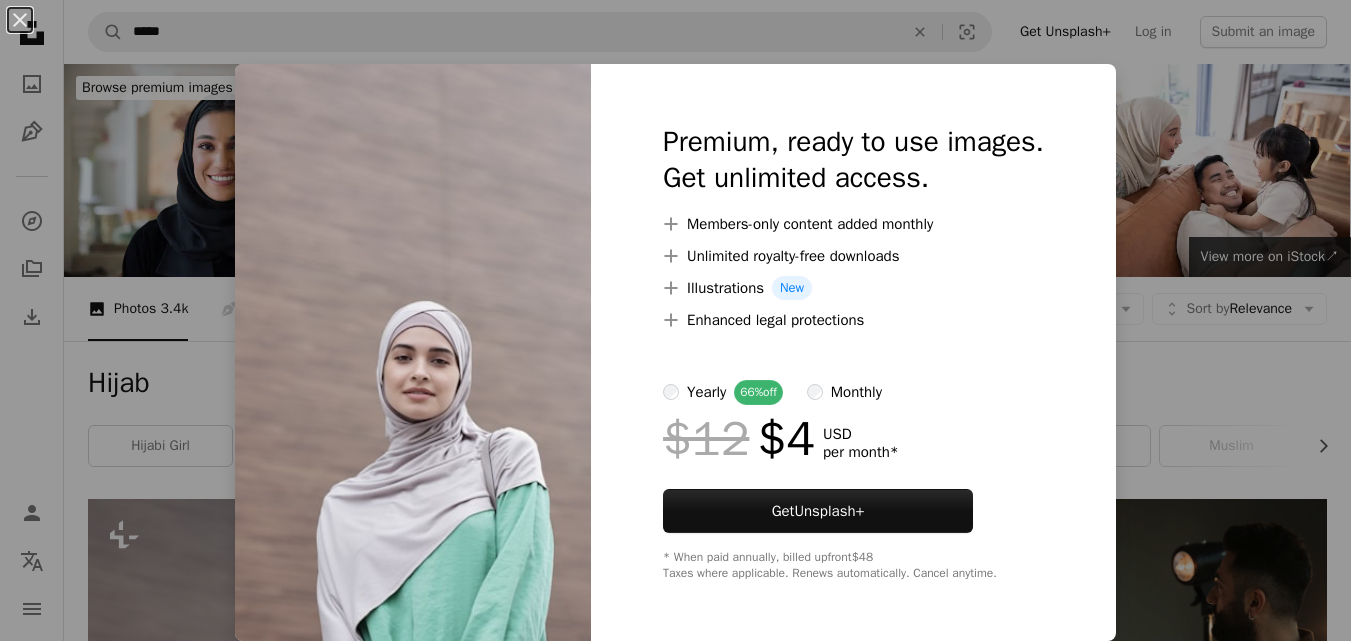 scroll, scrollTop: 671, scrollLeft: 0, axis: vertical 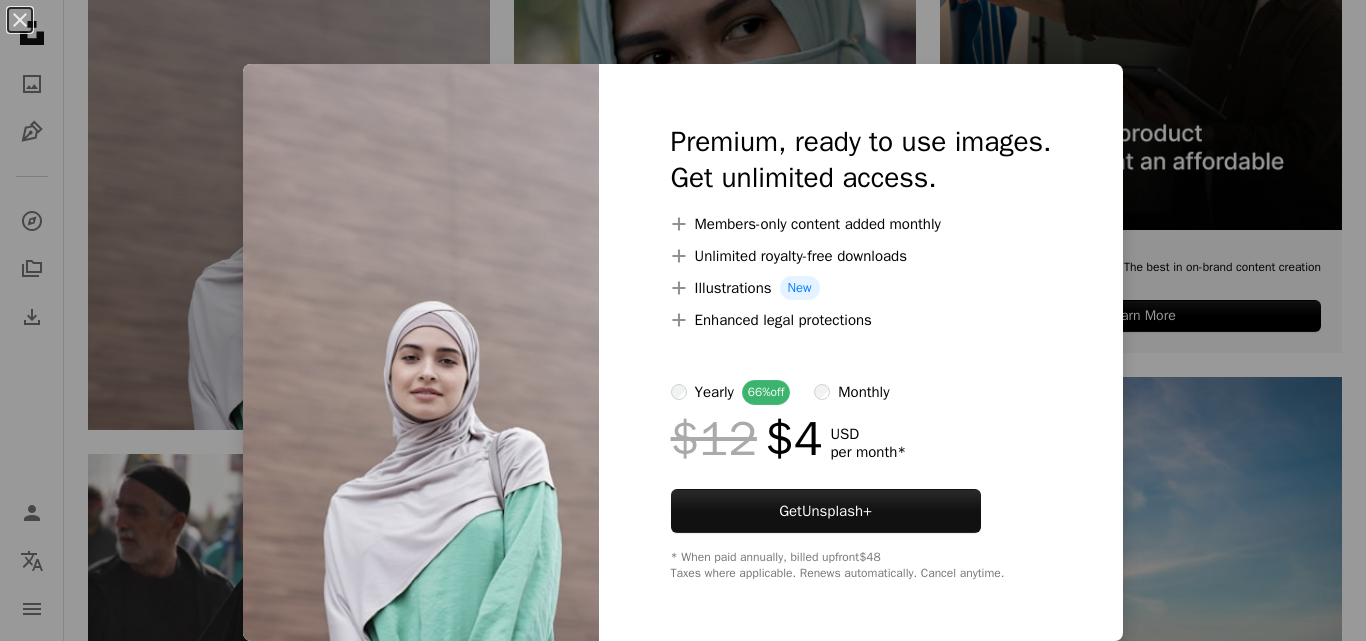 click on "An X shape Premium, ready to use images. Get unlimited access. A plus sign Members-only content added monthly A plus sign Unlimited royalty-free downloads A plus sign Illustrations  New A plus sign Enhanced legal protections yearly 66%  off monthly $12   $4 USD per month * Get  Unsplash+ * When paid annually, billed upfront  $48 Taxes where applicable. Renews automatically. Cancel anytime." at bounding box center [683, 320] 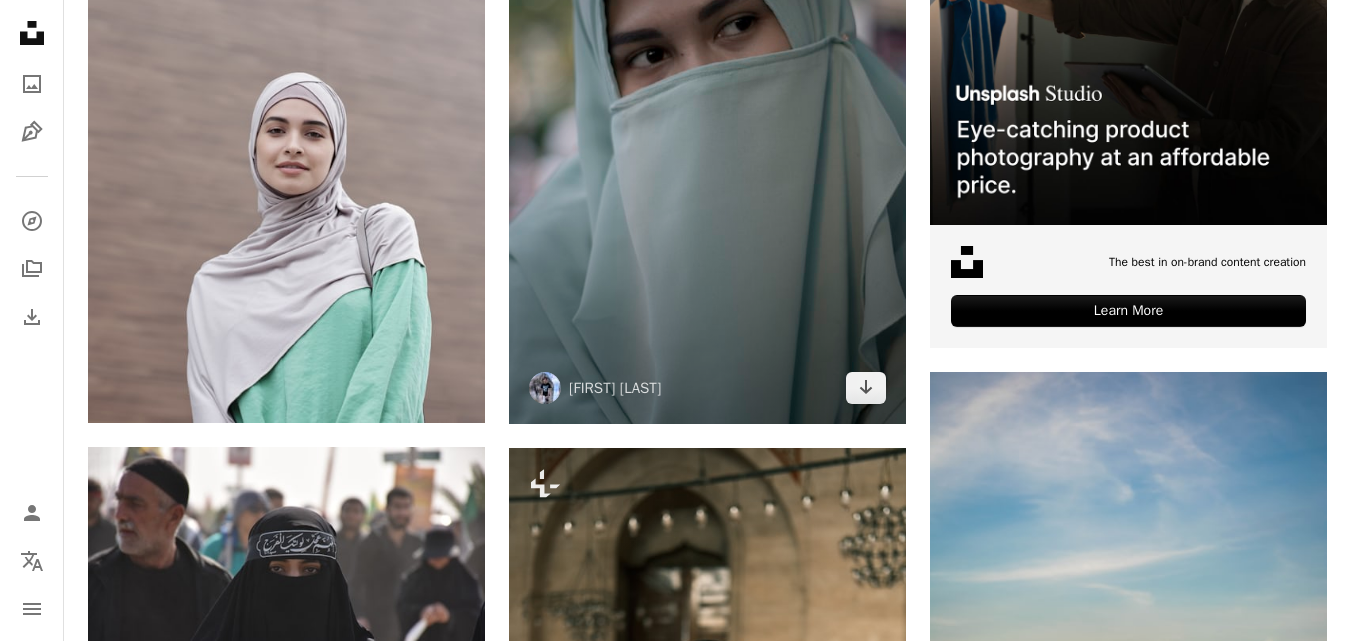 click at bounding box center (707, 126) 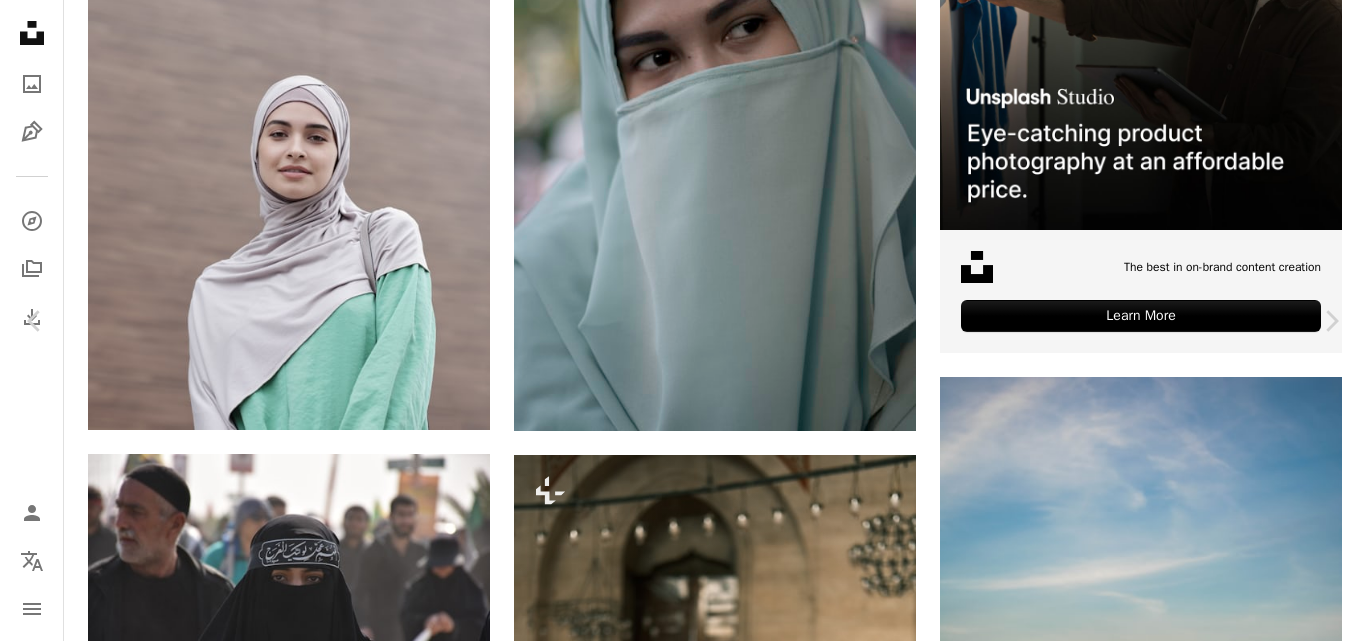 drag, startPoint x: 1365, startPoint y: 240, endPoint x: 1354, endPoint y: 245, distance: 12.083046 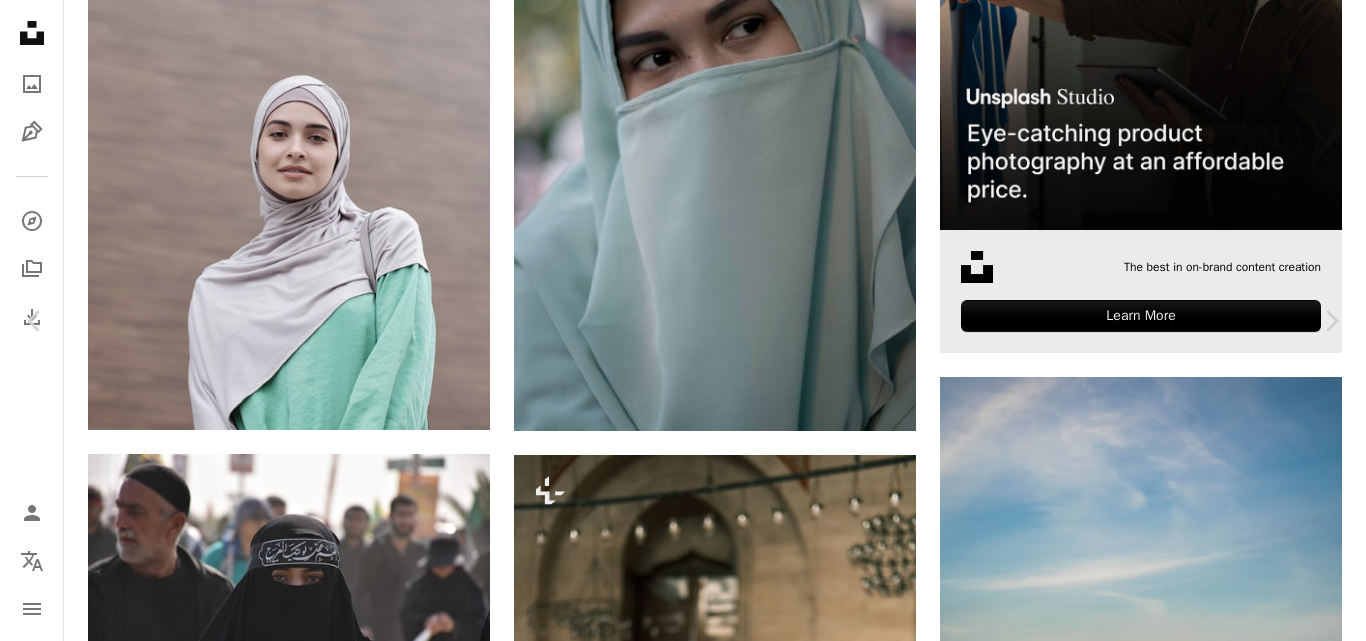 click on "Eyes tell everything Calendar outlined Published on November 16, 2018 Camera SONY, ILCE-6000 Safety Free to use under the Unsplash License islamic girl eyes hijab muslim religion headscarf practice islam monotheistic abrahamic religion head covering human grey clothing apparel veil Free pictures Browse premium related images on iStock | Save 20% with code UNSPLASH20 View more on iStock ↗ Related images A heart A plus sign Pandhuya Niking Available for hire A checkmark inside of a circle Arrow pointing down A heart A plus sign Nada Available for hire A checkmark inside of a circle Arrow pointing down A heart A plus sign Hossam M. Omar Arrow pointing down Plus sign for Unsplash+ A heart A plus sign Curated Lifestyle For Unsplash+ A lock Download A heart A plus sign Rasheed Kemy Arrow pointing down A heart" at bounding box center (683, 5264) 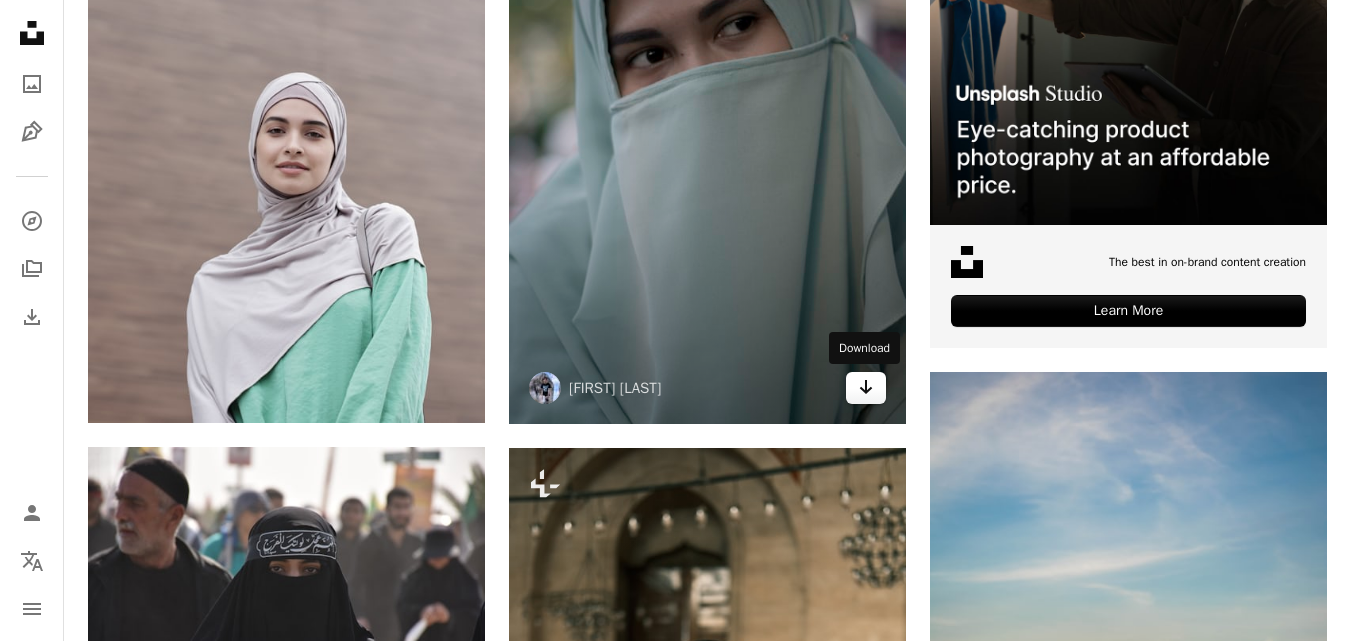 click on "Arrow pointing down" 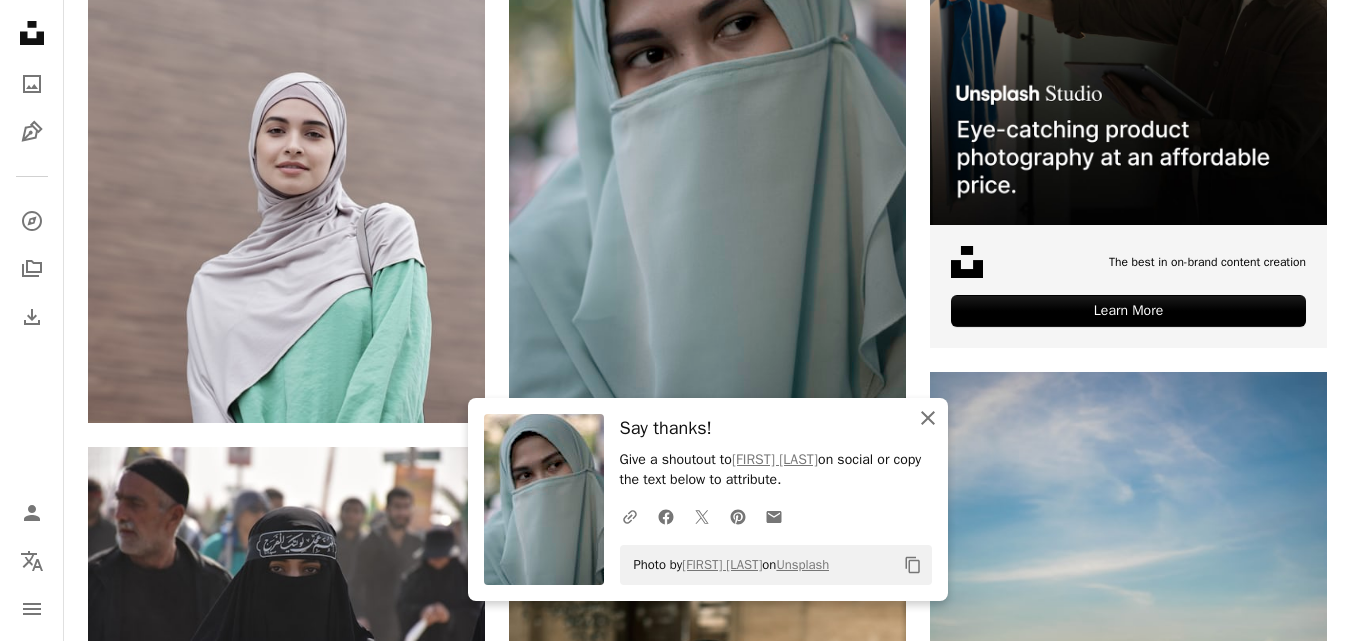 click on "An X shape" 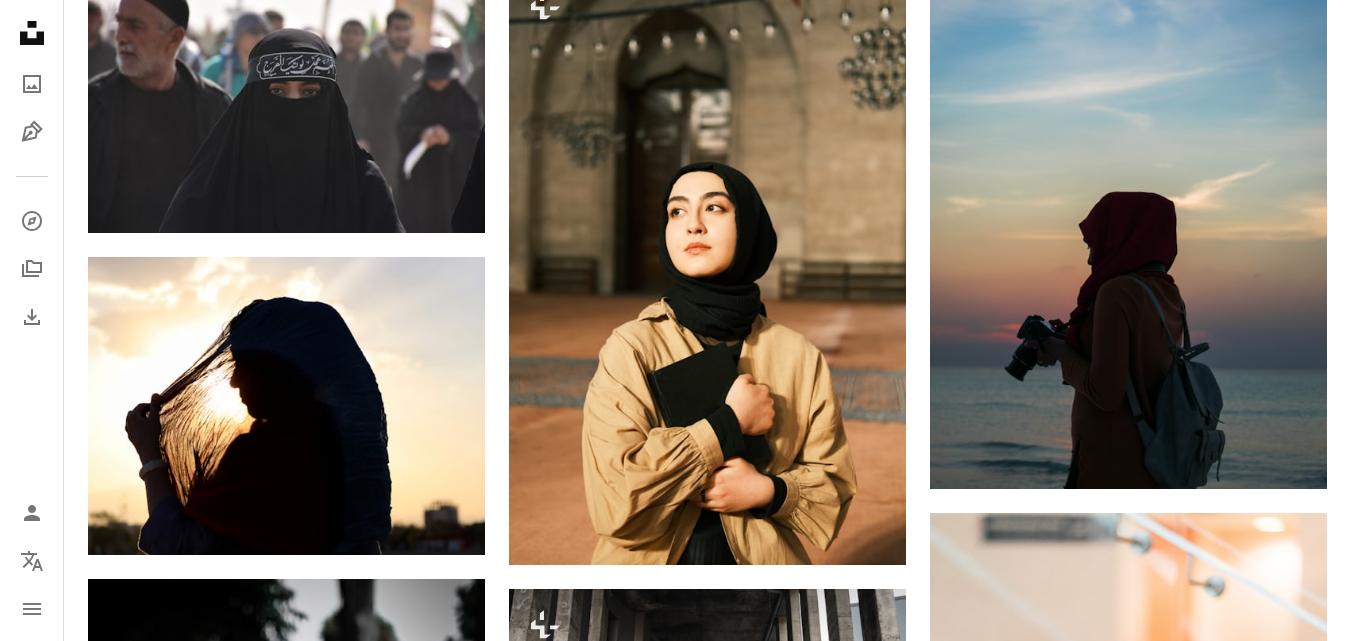 scroll, scrollTop: 1131, scrollLeft: 0, axis: vertical 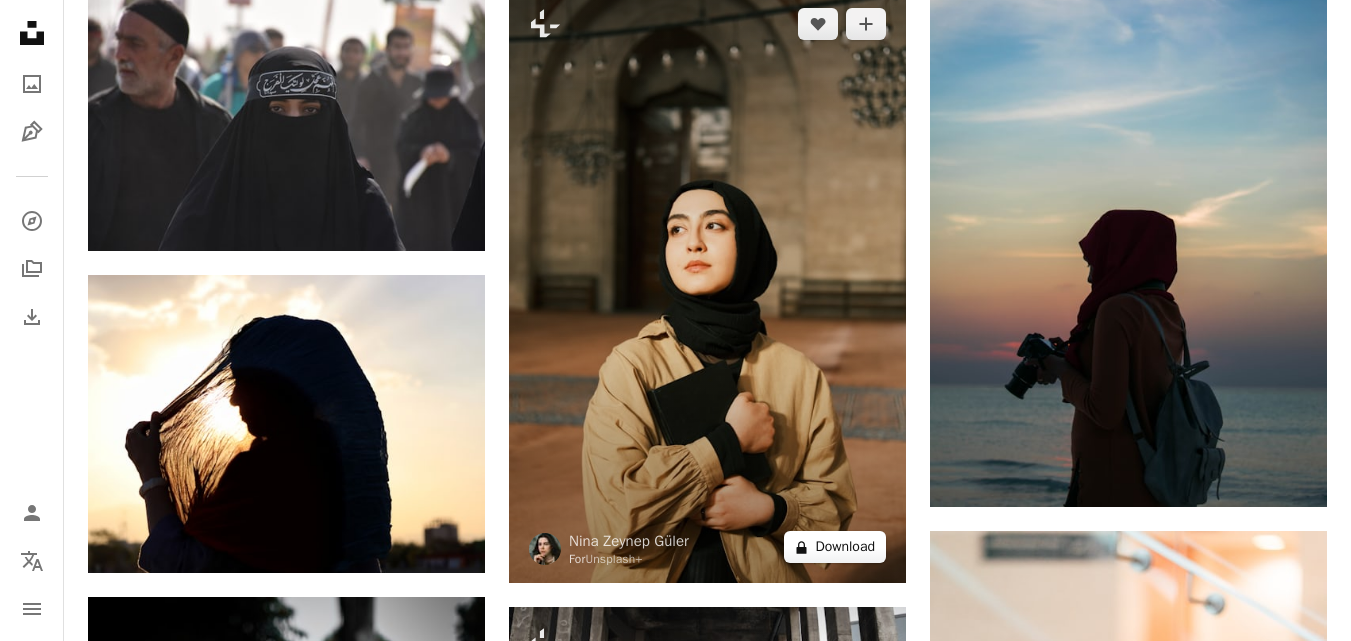 click on "A lock Download" at bounding box center (835, 547) 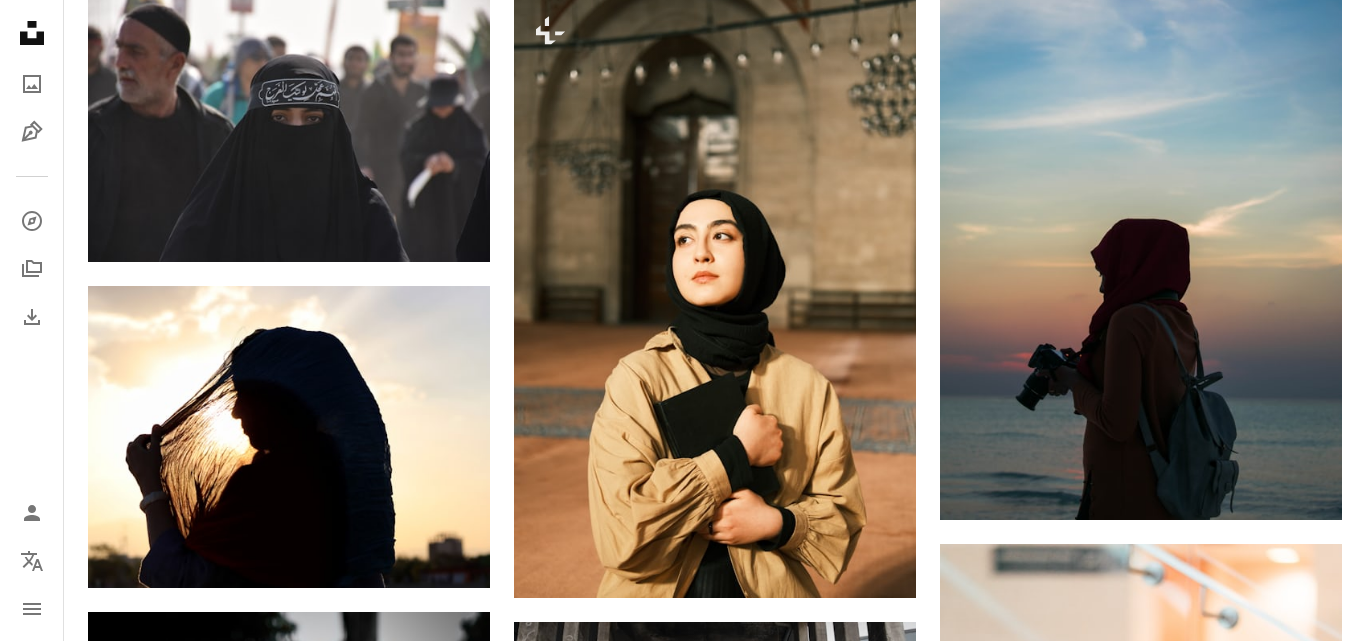 click on "An X shape Premium, ready to use images. Get unlimited access. A plus sign Members-only content added monthly A plus sign Unlimited royalty-free downloads A plus sign Illustrations  New A plus sign Enhanced legal protections yearly 66%  off monthly $12   $4 USD per month * Get  Unsplash+ * When paid annually, billed upfront  $48 Taxes where applicable. Renews automatically. Cancel anytime." at bounding box center [683, 4804] 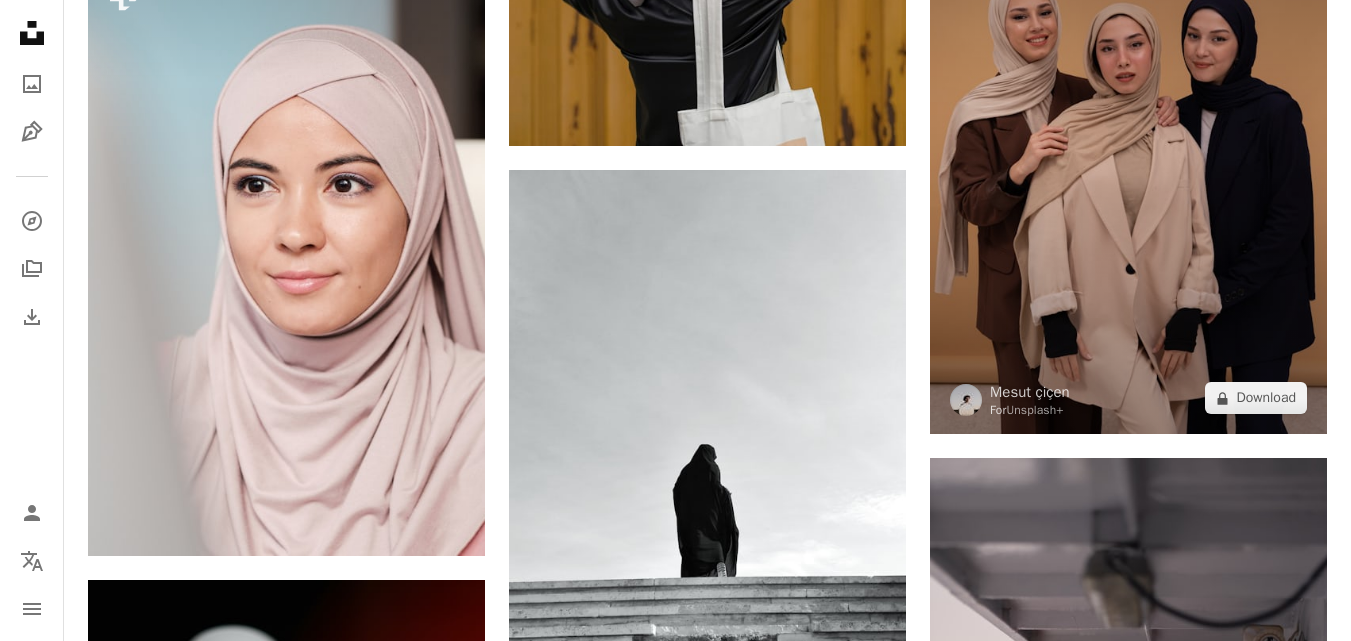 scroll, scrollTop: 3043, scrollLeft: 0, axis: vertical 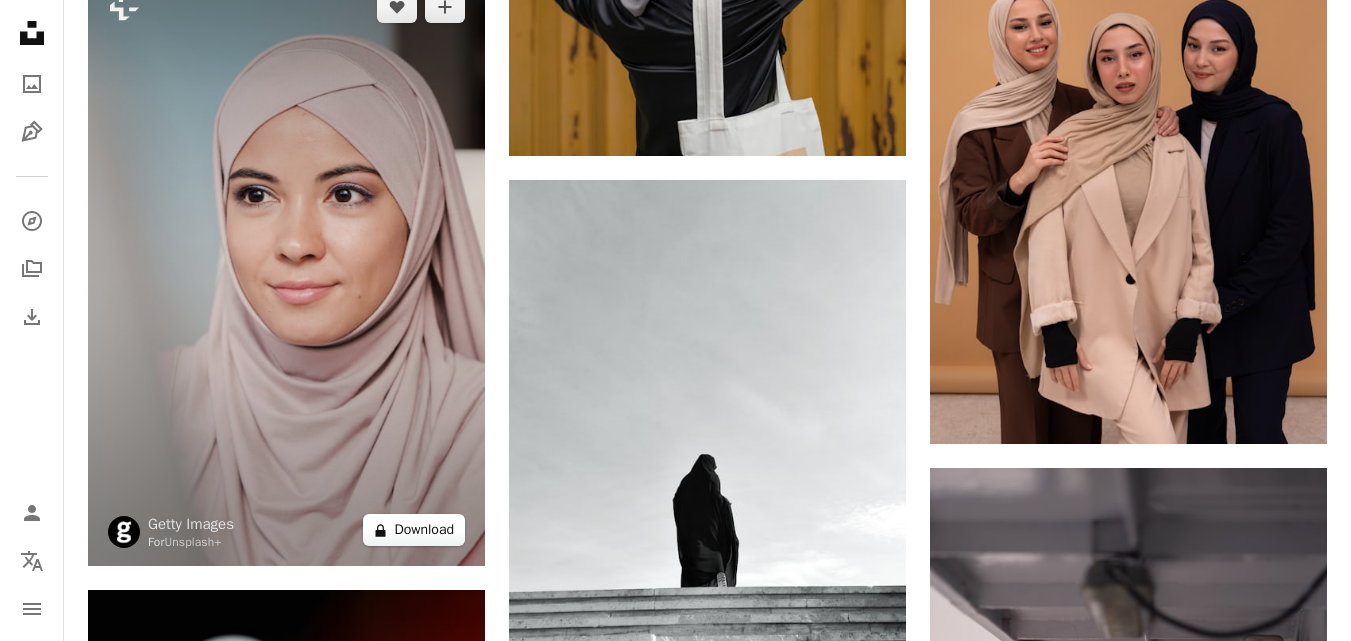 click on "A lock Download" at bounding box center (414, 530) 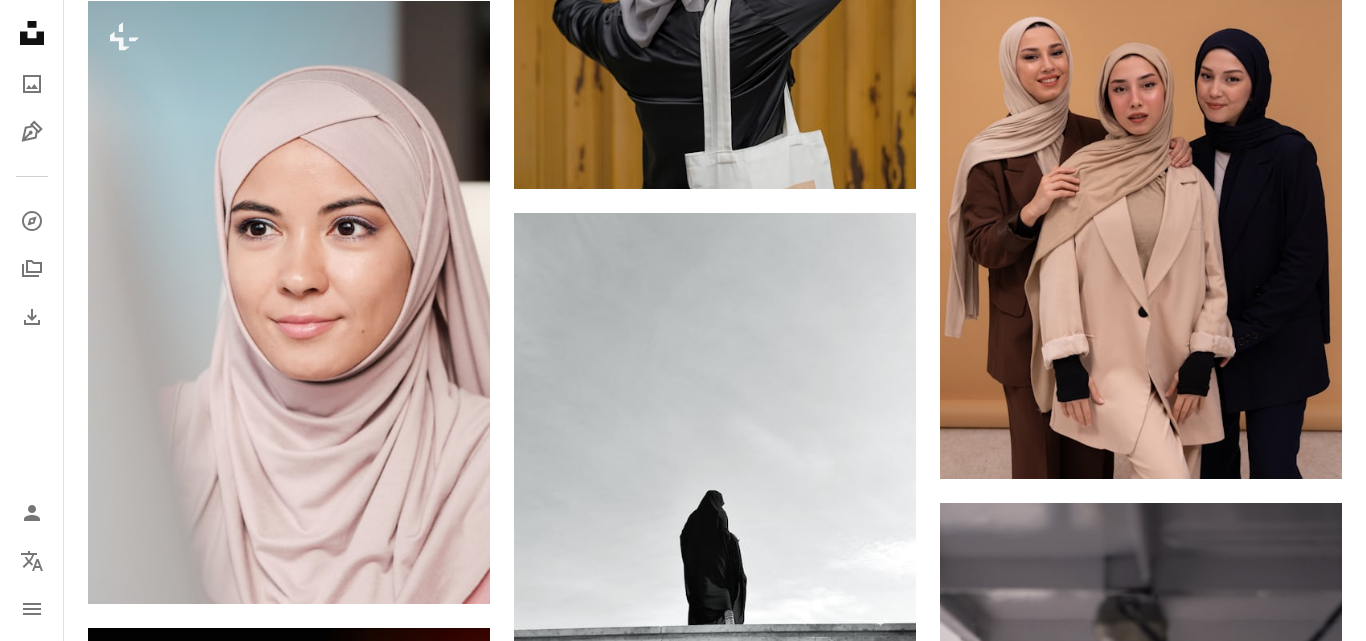 click on "An X shape Premium, ready to use images. Get unlimited access. A plus sign Members-only content added monthly A plus sign Unlimited royalty-free downloads A plus sign Illustrations  New A plus sign Enhanced legal protections yearly 66%  off monthly $12   $4 USD per month * Get  Unsplash+ * When paid annually, billed upfront  $48 Taxes where applicable. Renews automatically. Cancel anytime." at bounding box center [683, 2892] 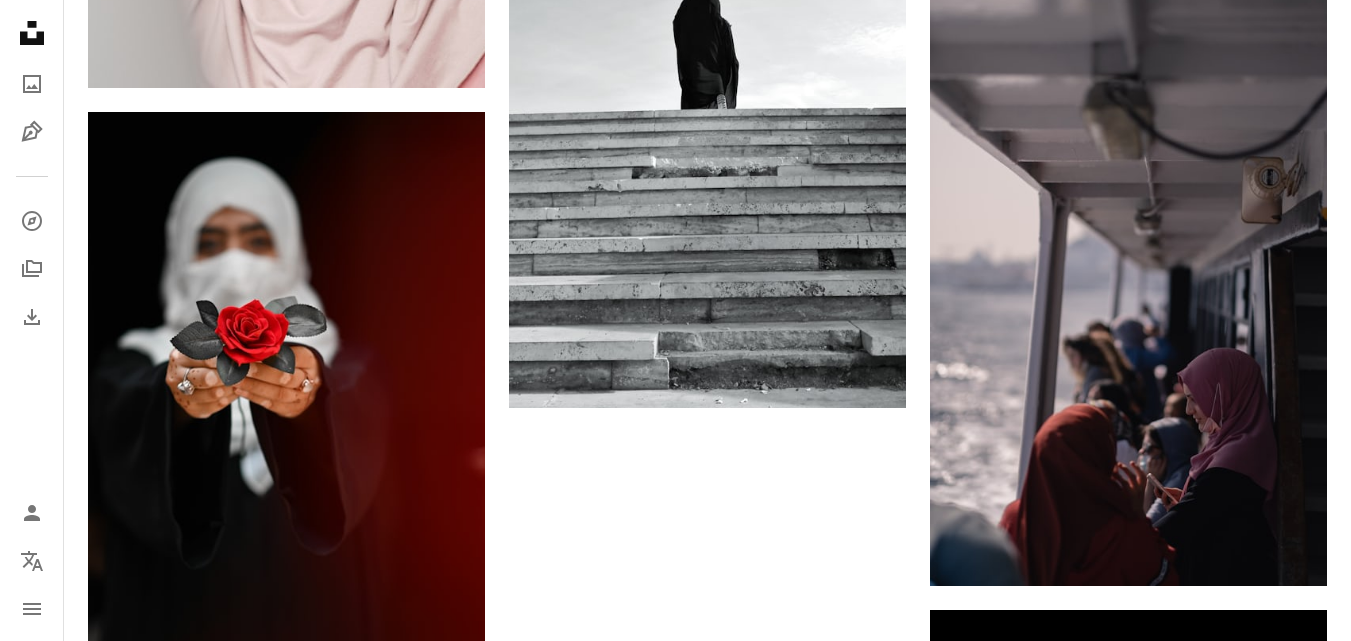 scroll, scrollTop: 3043, scrollLeft: 0, axis: vertical 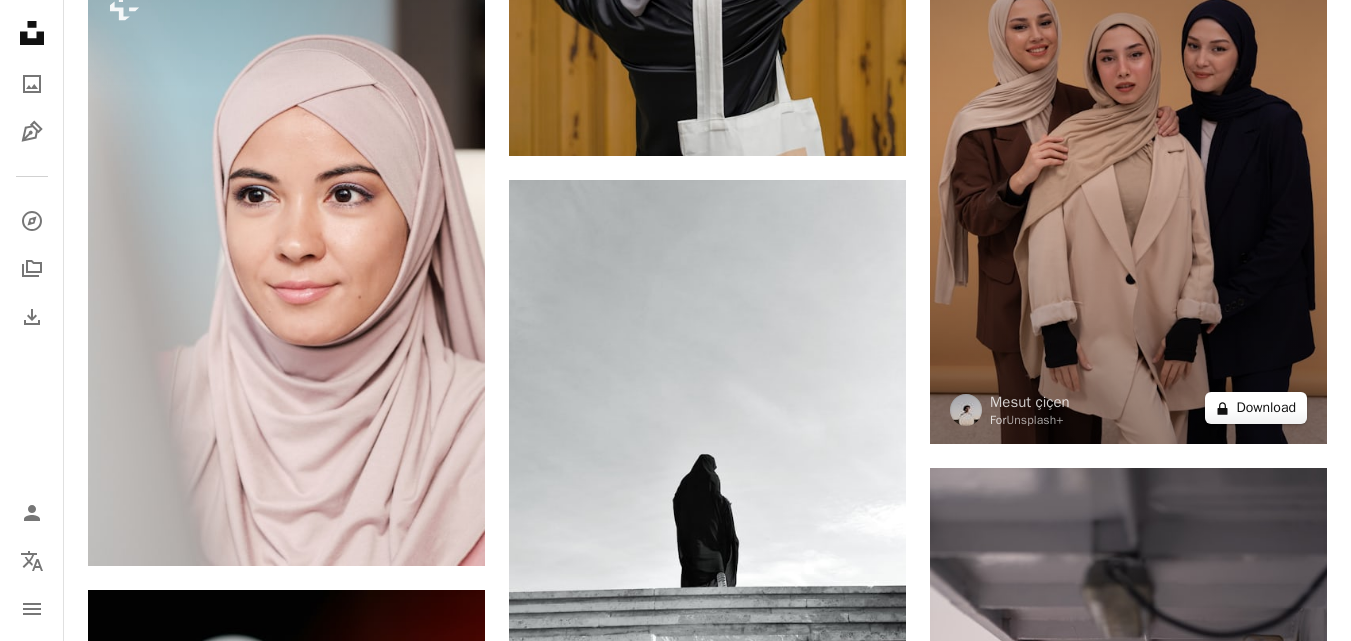 click on "A lock Download" at bounding box center [1256, 408] 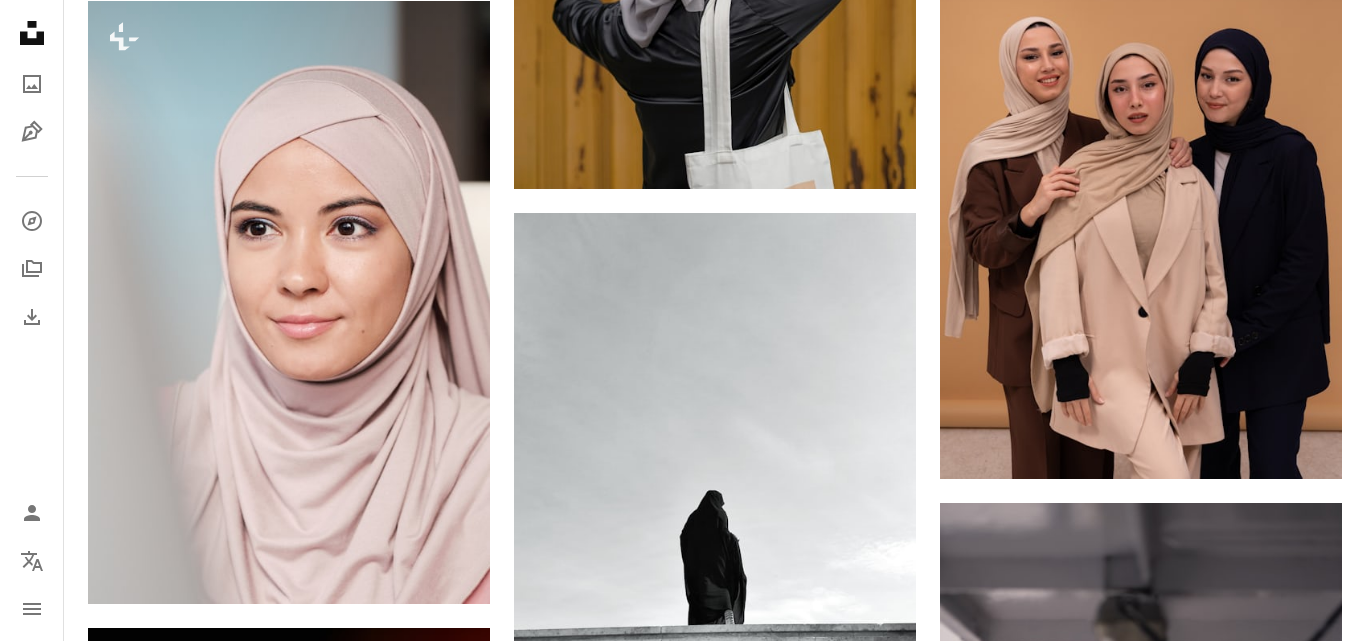 click on "An X shape Premium, ready to use images. Get unlimited access. A plus sign Members-only content added monthly A plus sign Unlimited royalty-free downloads A plus sign Illustrations  New A plus sign Enhanced legal protections yearly 66%  off monthly $12   $4 USD per month * Get  Unsplash+ * When paid annually, billed upfront  $48 Taxes where applicable. Renews automatically. Cancel anytime." at bounding box center [683, 2892] 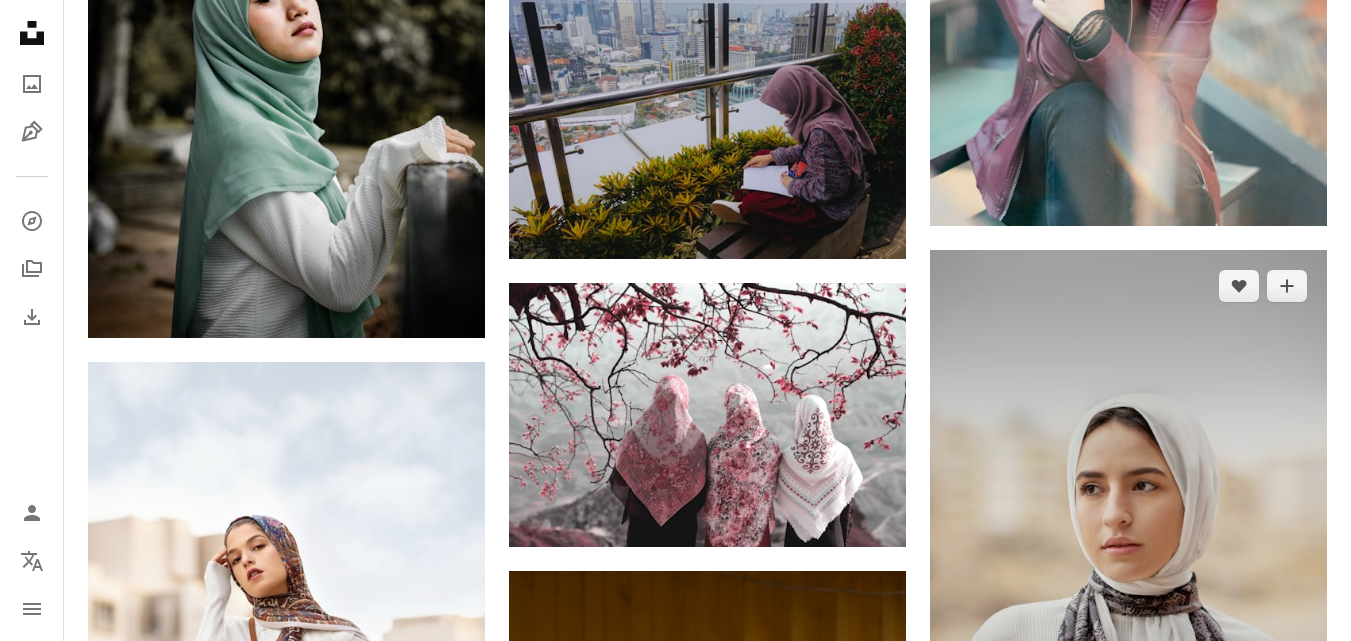 scroll, scrollTop: 2050, scrollLeft: 0, axis: vertical 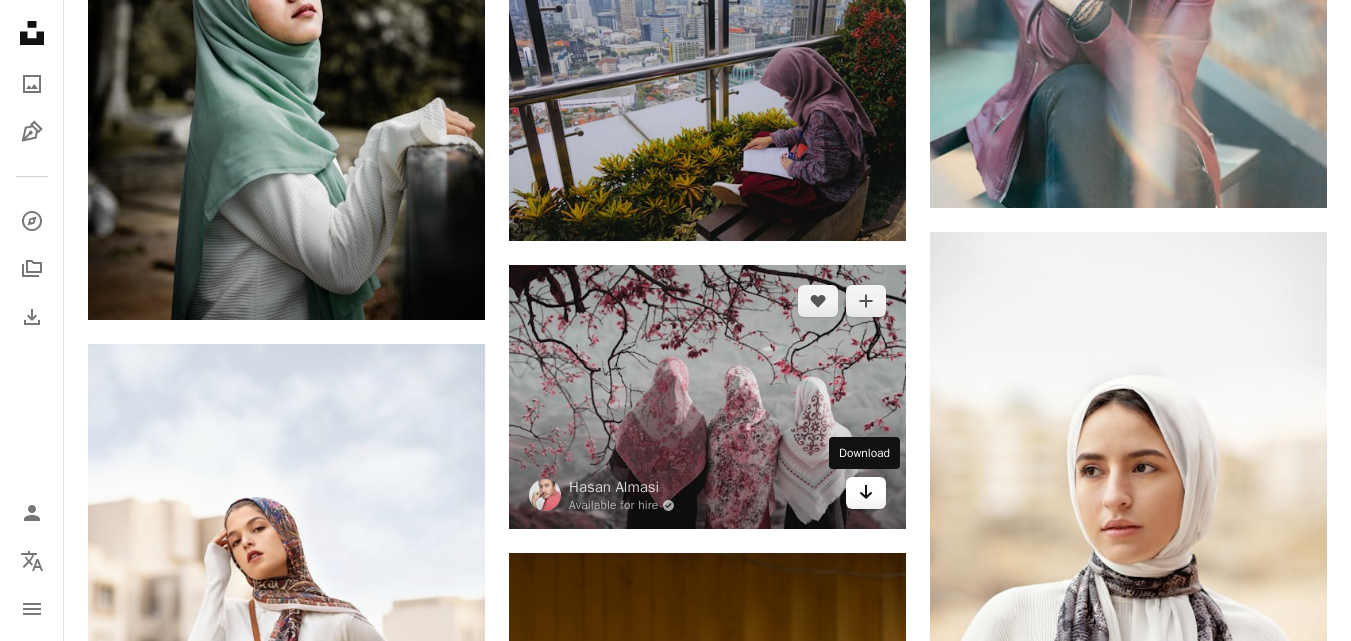 click on "Arrow pointing down" 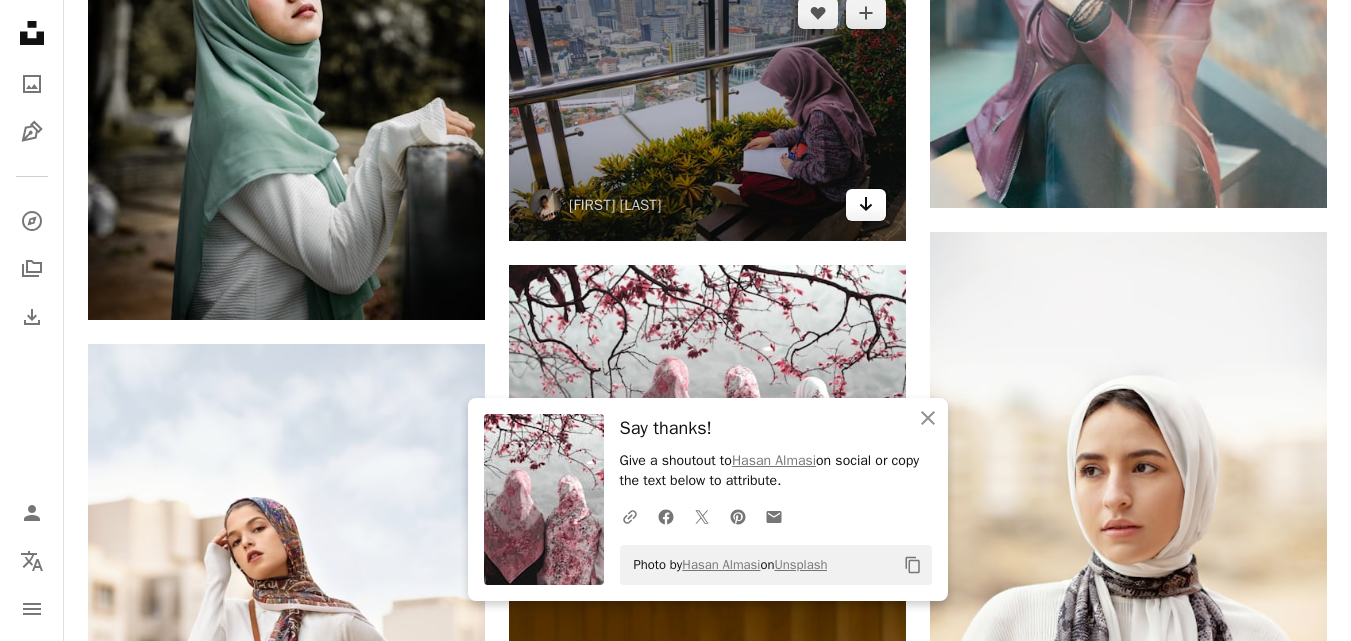 click on "Arrow pointing down" 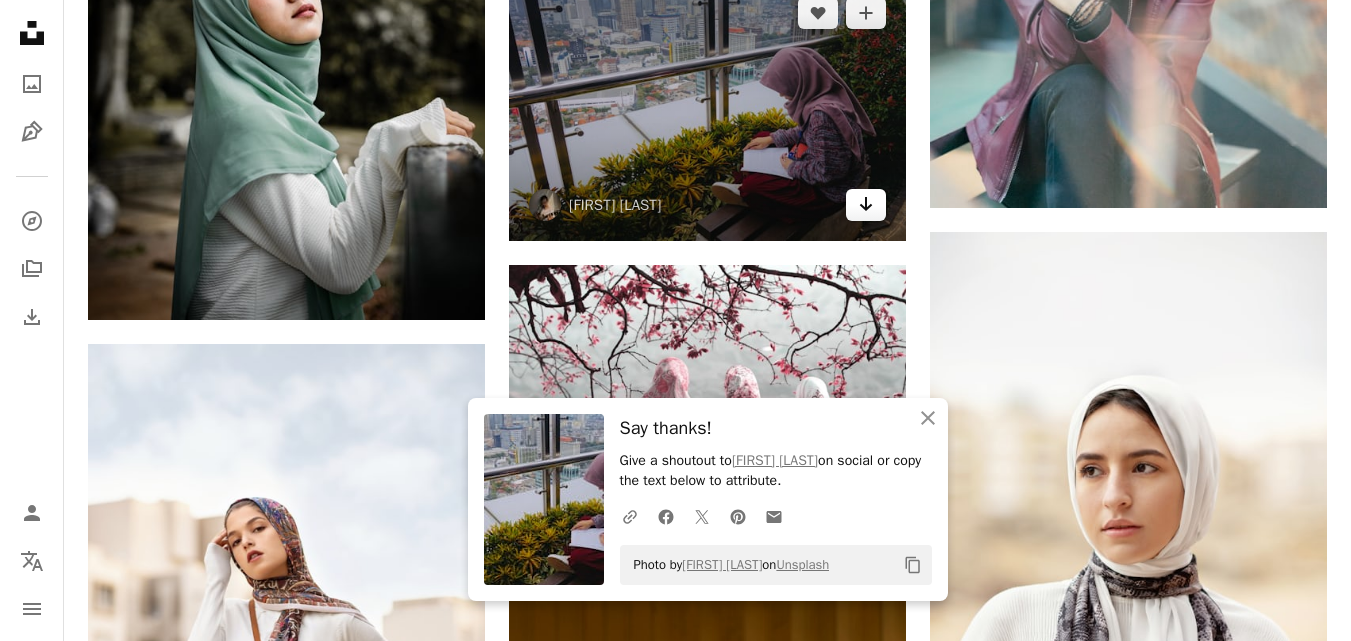 click on "Arrow pointing down" 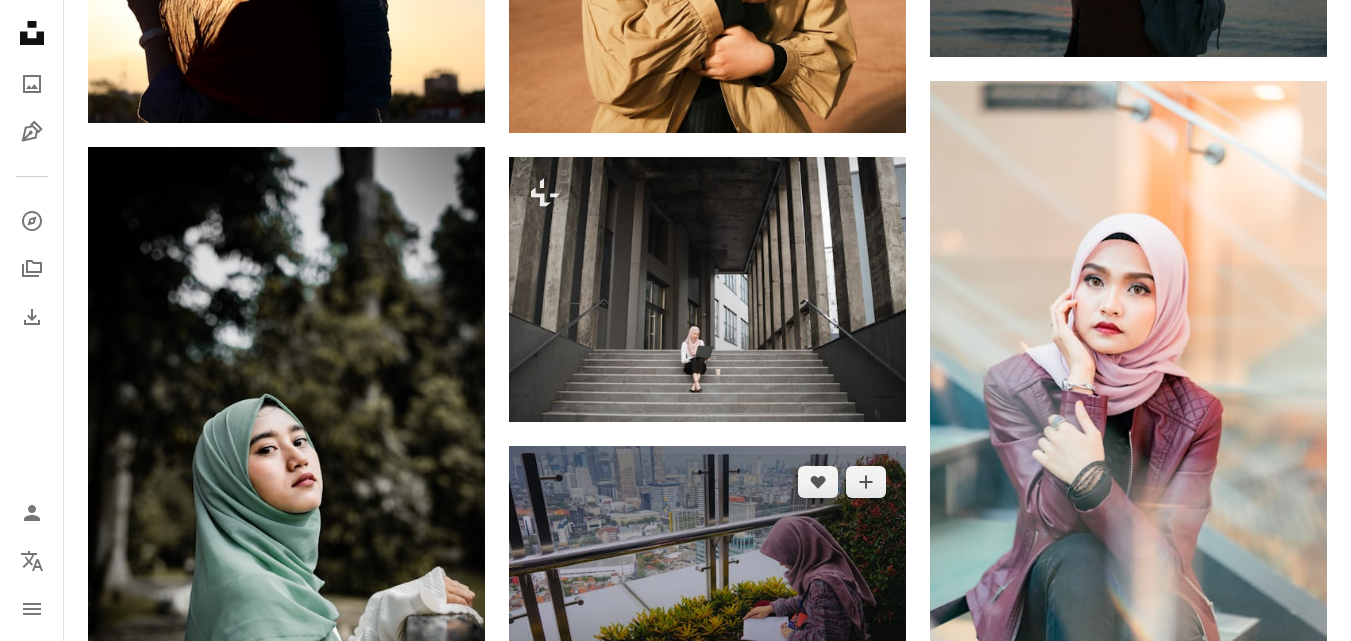 scroll, scrollTop: 1627, scrollLeft: 0, axis: vertical 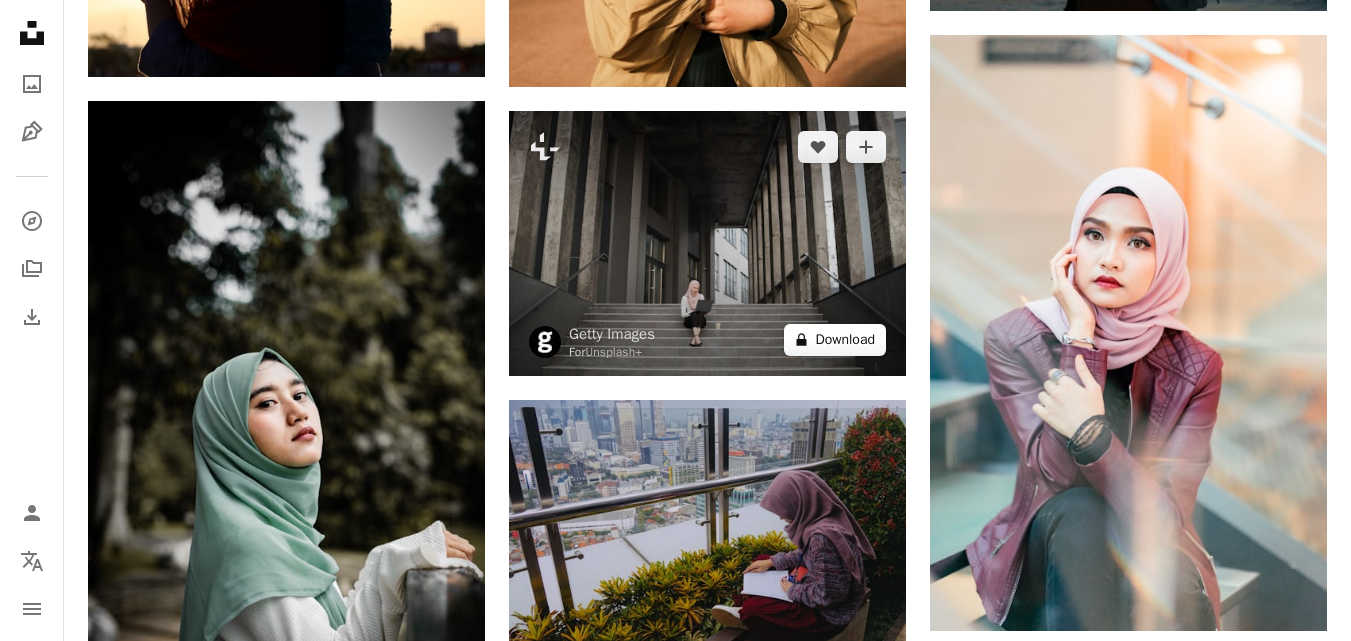 click on "A lock Download" at bounding box center [835, 340] 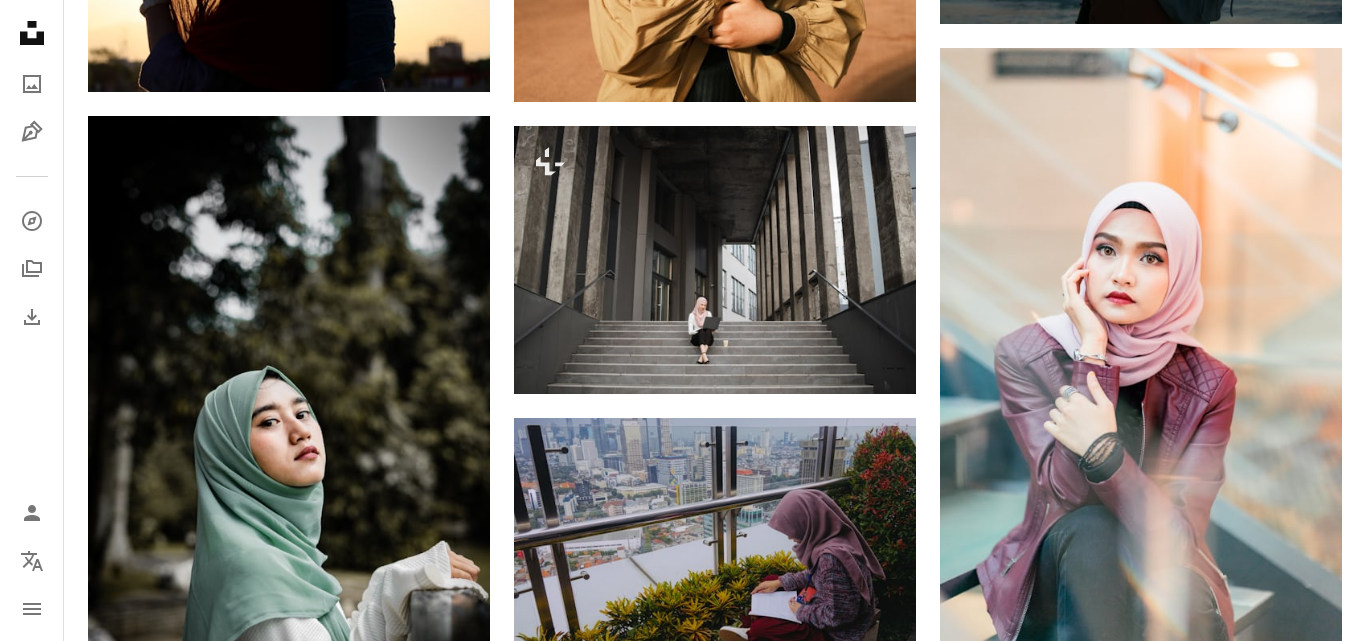 click on "An X shape Premium, ready to use images. Get unlimited access. A plus sign Members-only content added monthly A plus sign Unlimited royalty-free downloads A plus sign Illustrations  New A plus sign Enhanced legal protections yearly 66%  off monthly $12   $4 USD per month * Get  Unsplash+ * When paid annually, billed upfront  $48 Taxes where applicable. Renews automatically. Cancel anytime." at bounding box center [683, 4308] 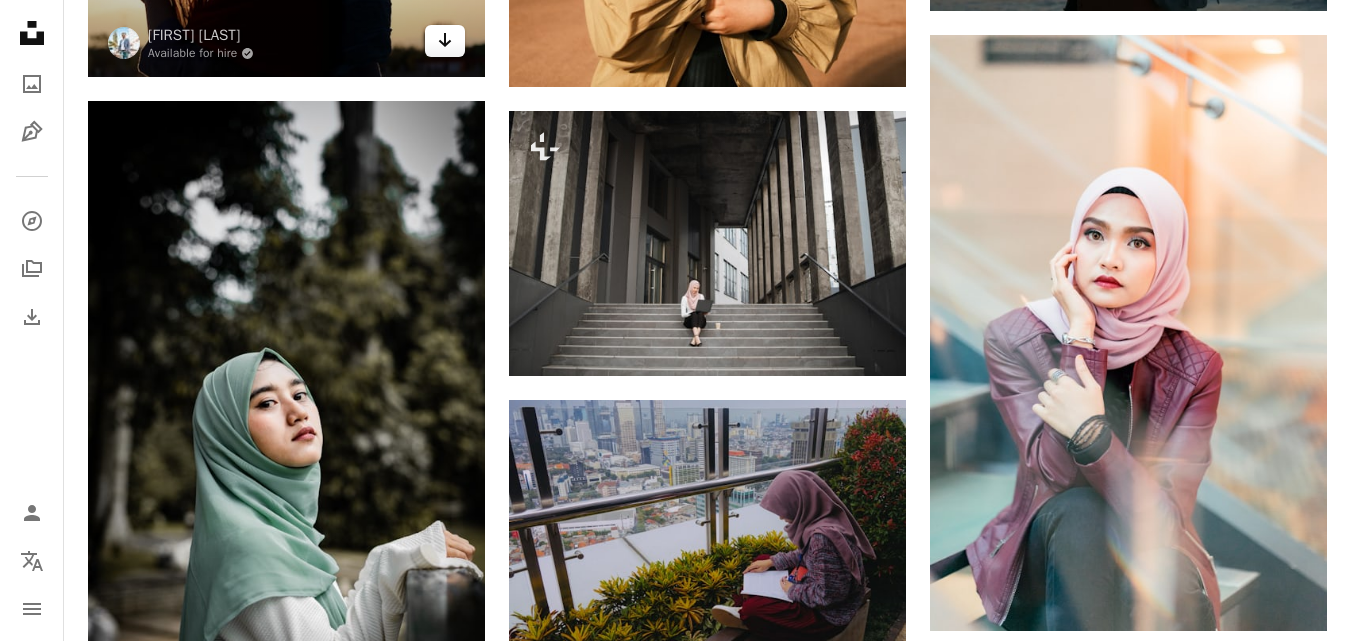 click on "Arrow pointing down" 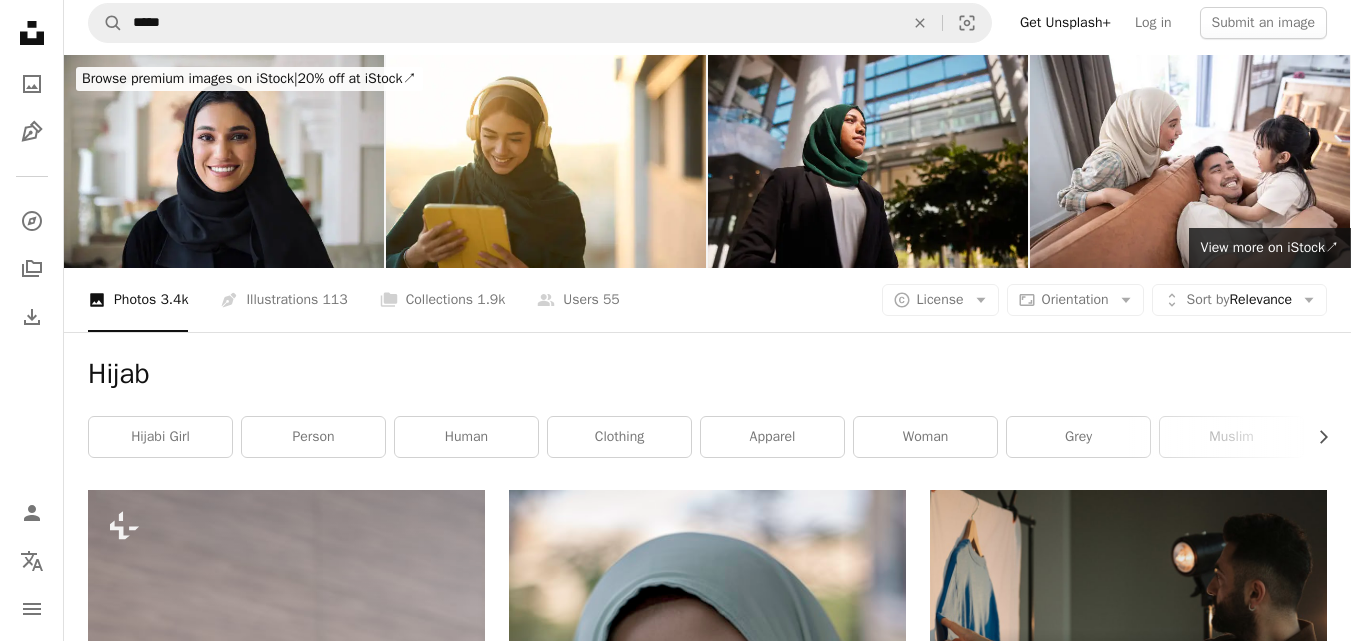 scroll, scrollTop: 0, scrollLeft: 0, axis: both 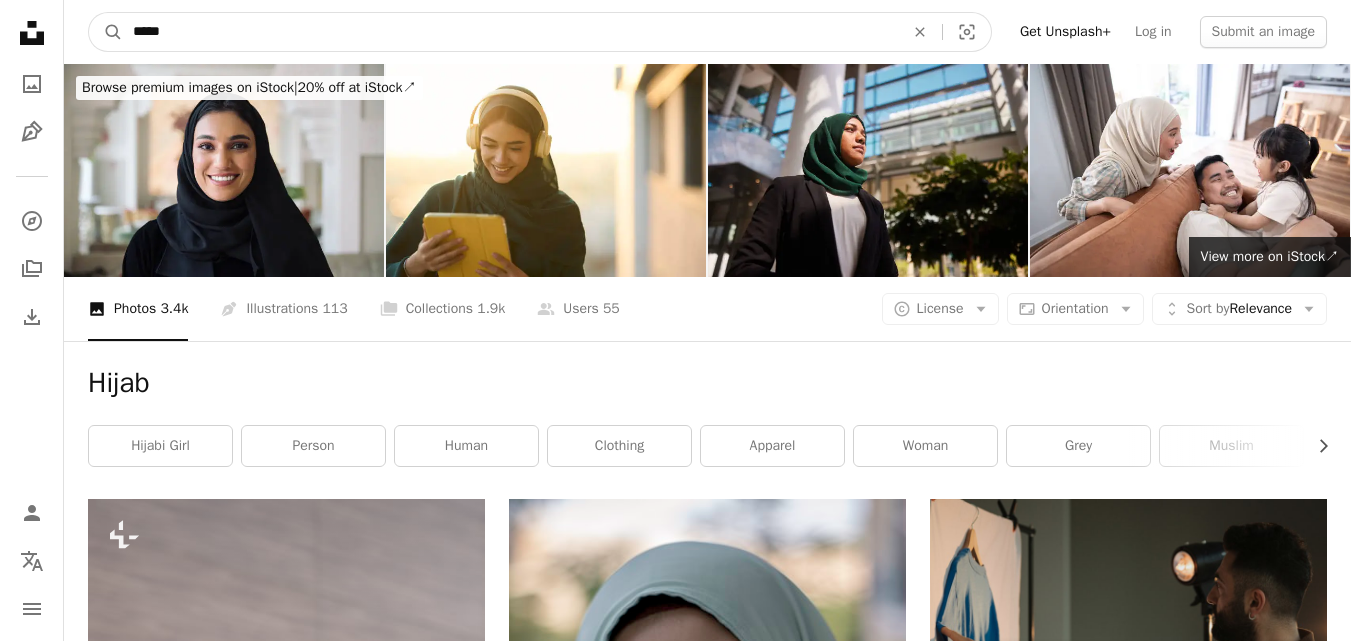click on "*****" at bounding box center [510, 32] 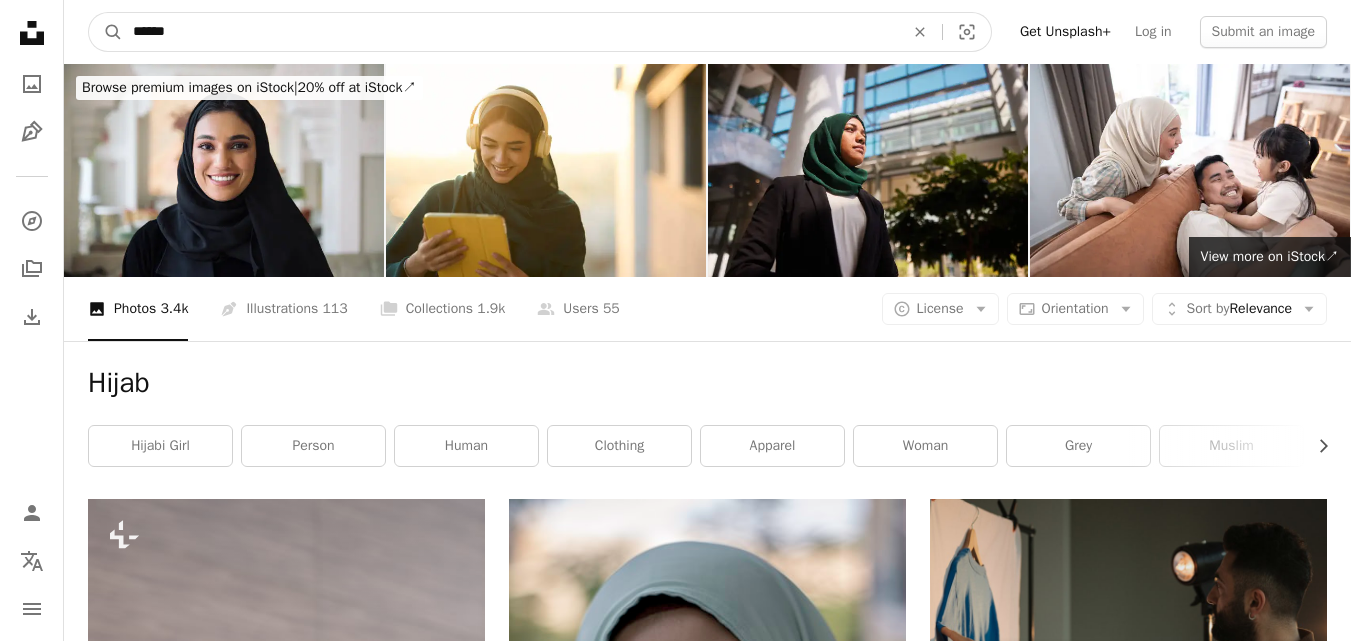 click on "*****" at bounding box center (510, 32) 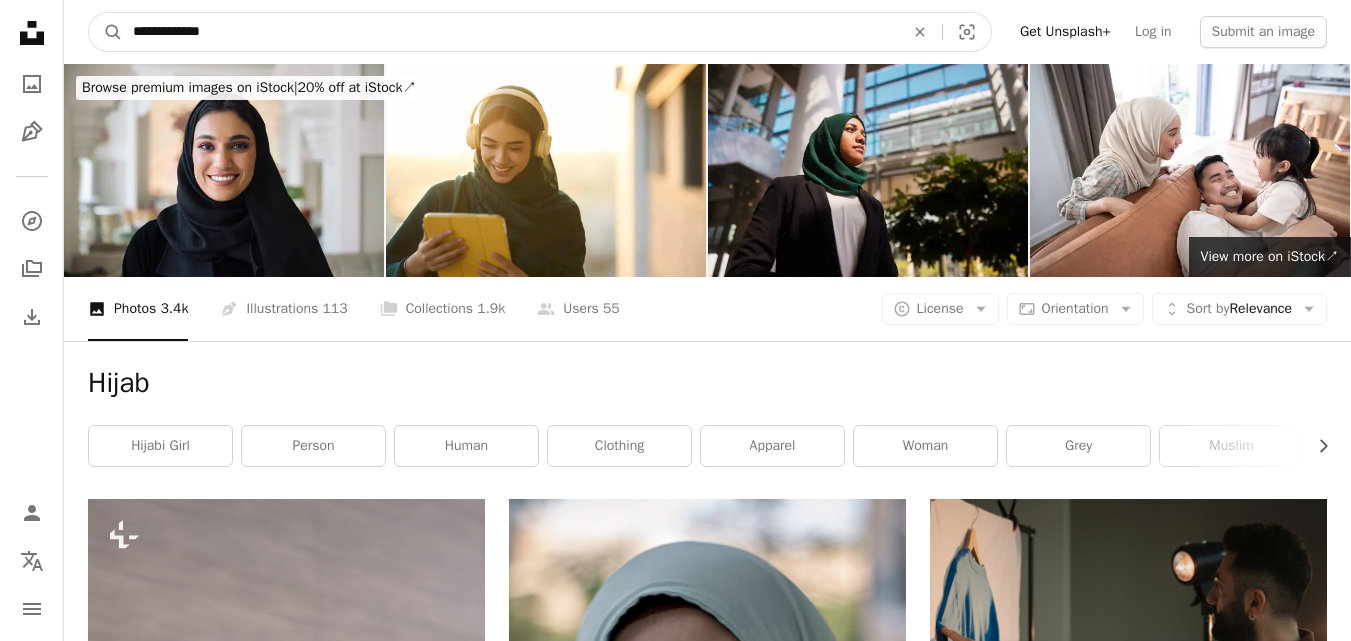 type on "**********" 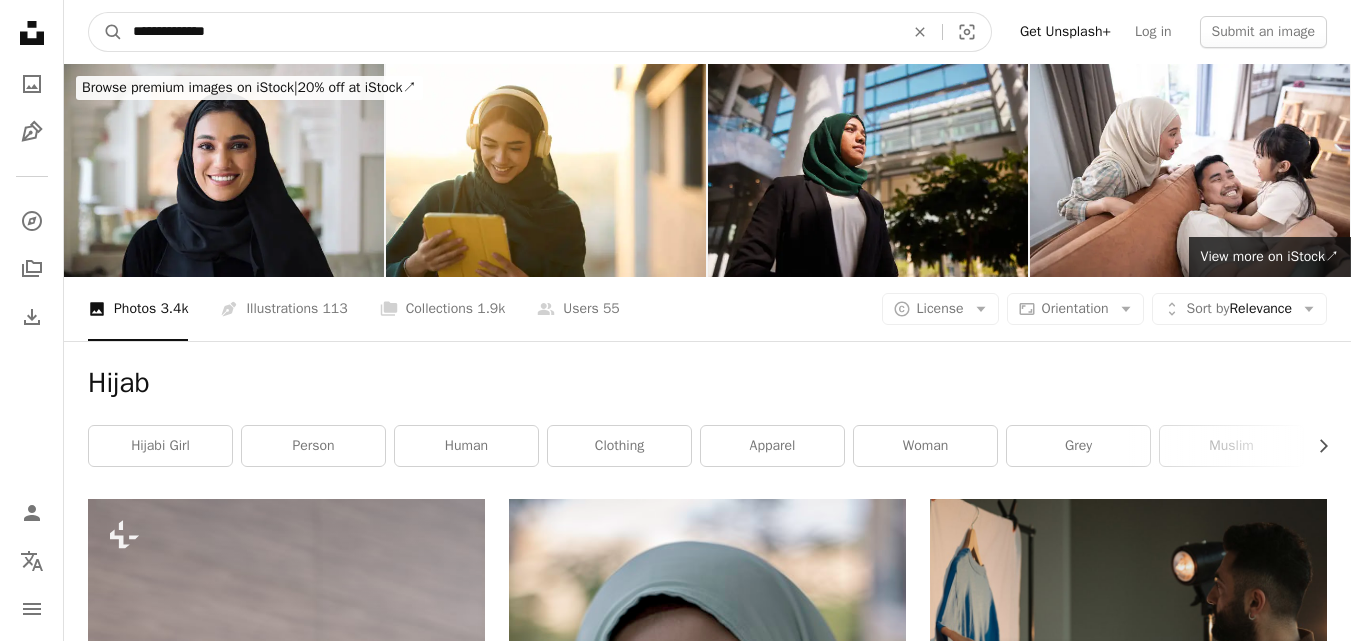 click on "A magnifying glass" at bounding box center (106, 32) 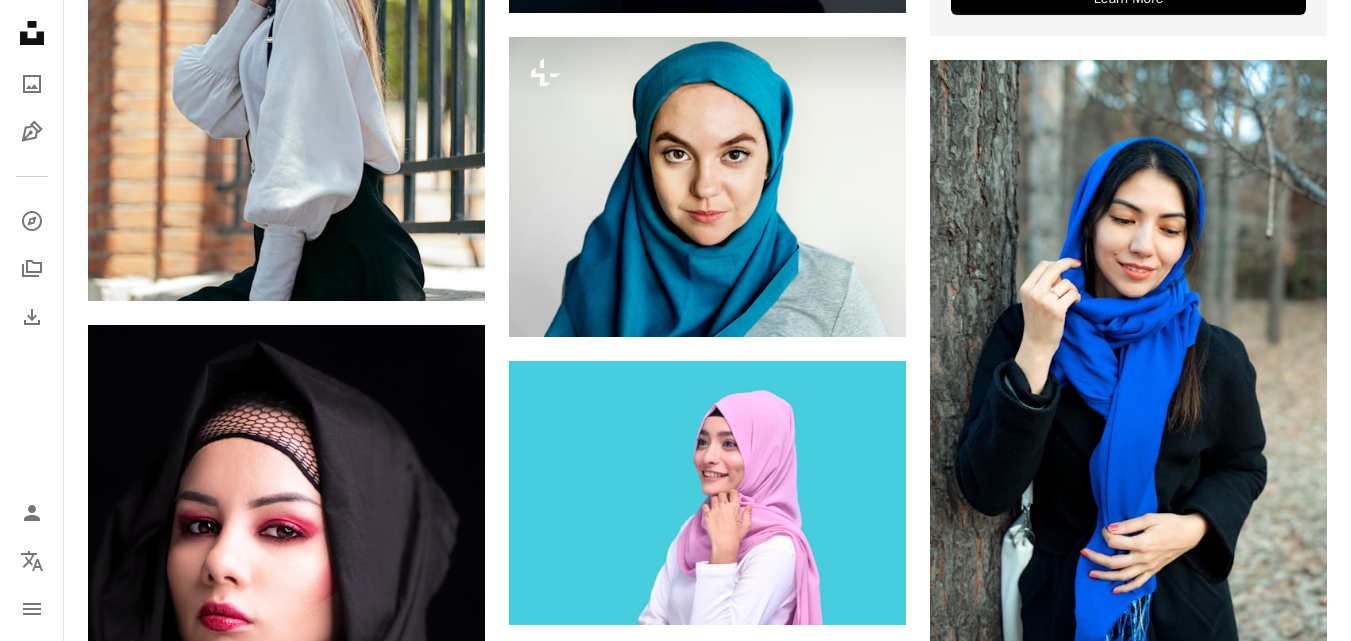 scroll, scrollTop: 1035, scrollLeft: 0, axis: vertical 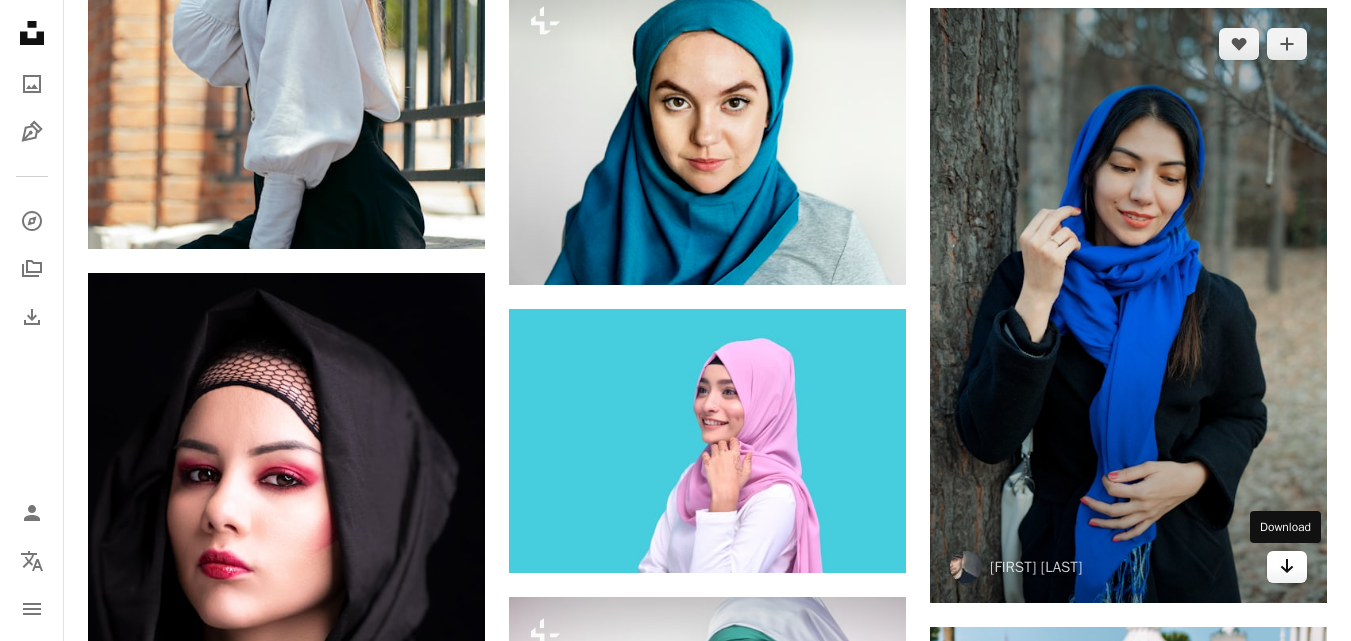 click on "Arrow pointing down" at bounding box center [1287, 567] 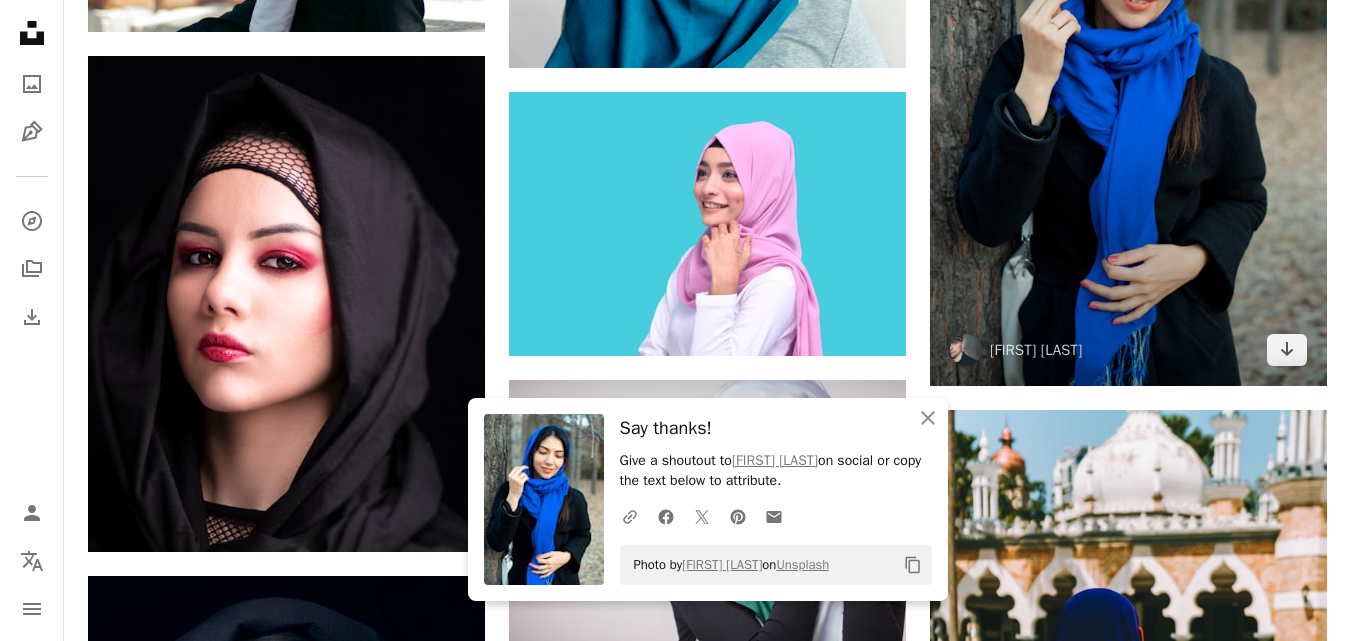 scroll, scrollTop: 1226, scrollLeft: 0, axis: vertical 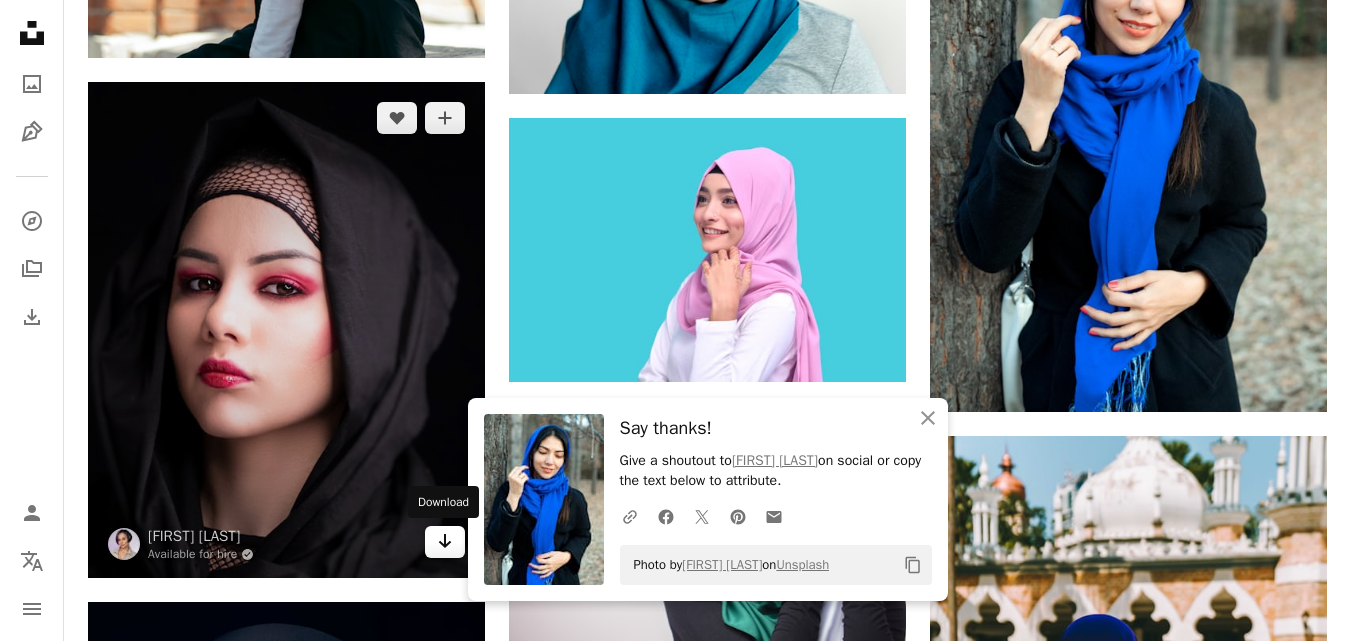 click on "Arrow pointing down" at bounding box center (445, 542) 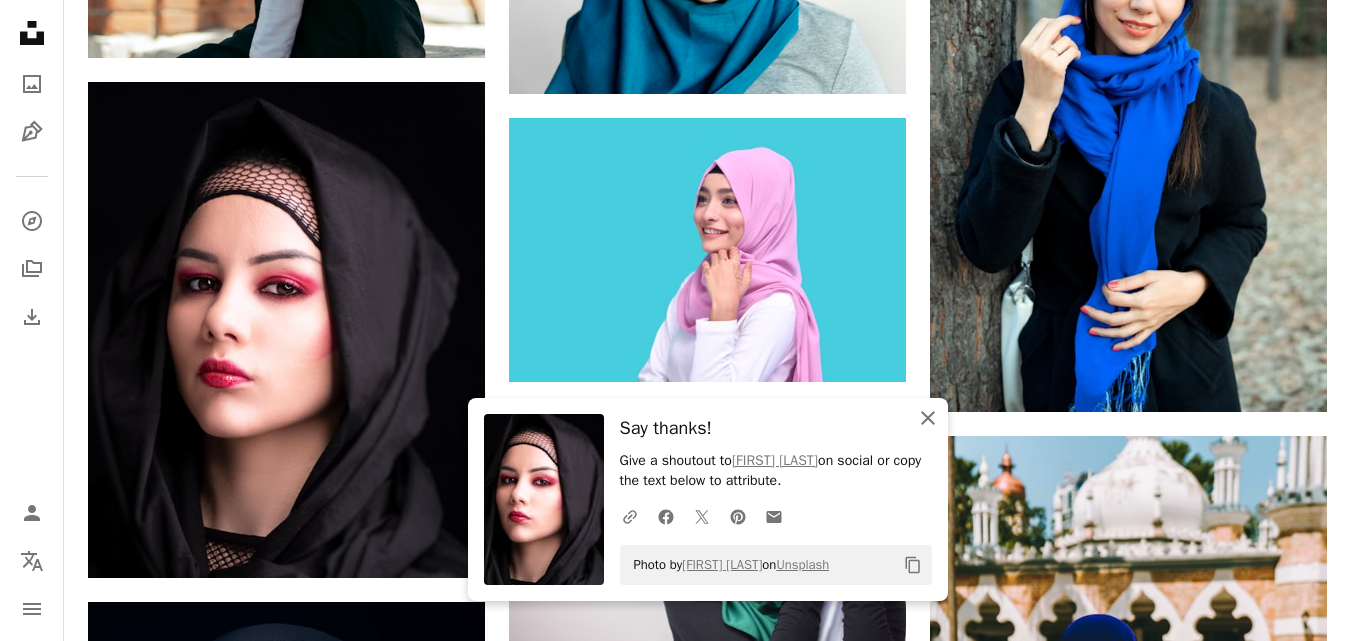 click on "An X shape" 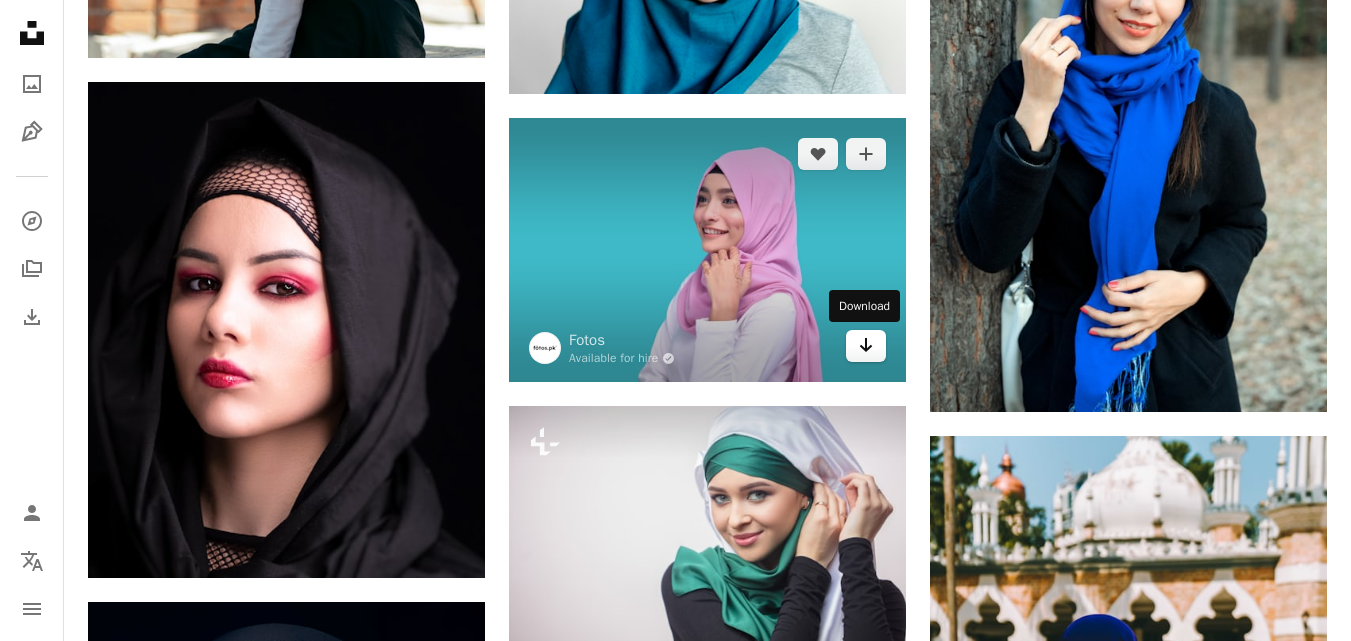 click on "Arrow pointing down" at bounding box center (866, 346) 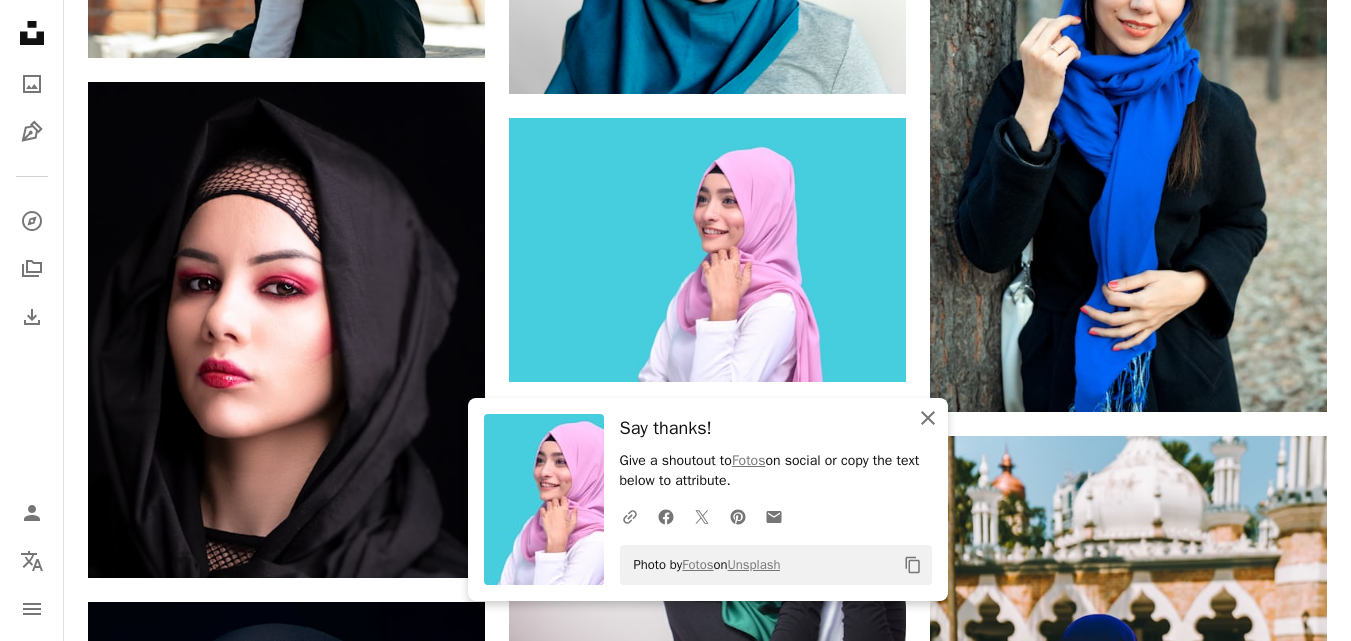 click on "An X shape" 